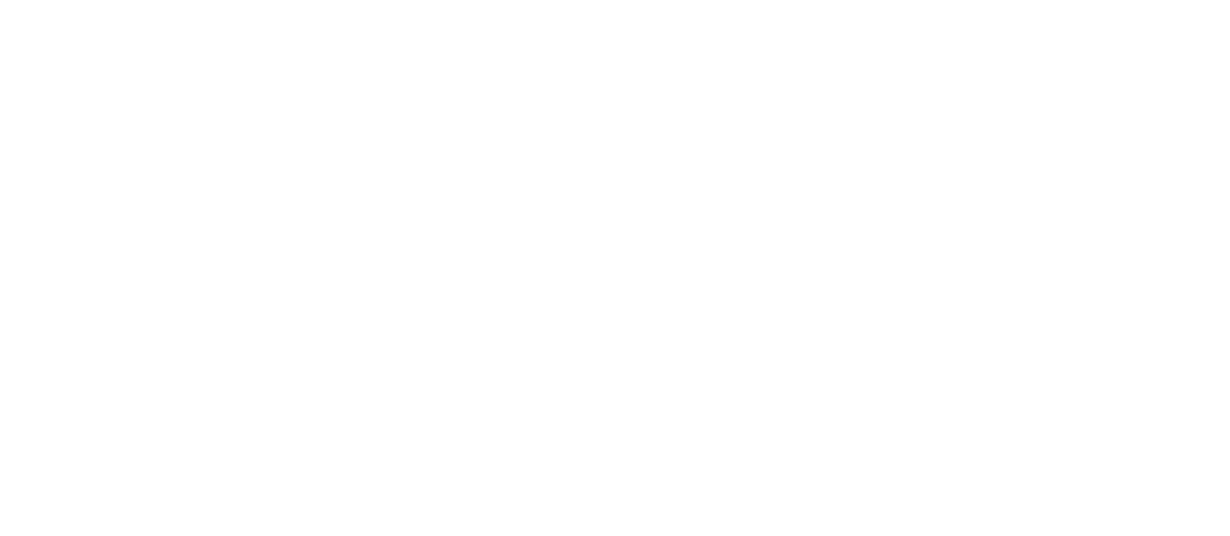scroll, scrollTop: 0, scrollLeft: 0, axis: both 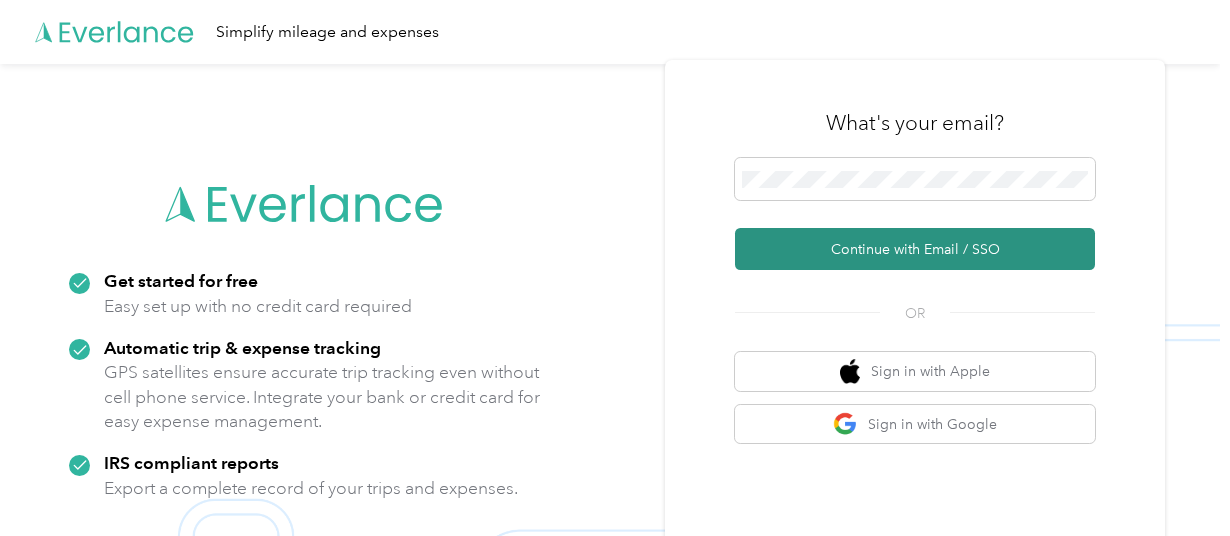 click on "Continue with Email / SSO" at bounding box center (915, 249) 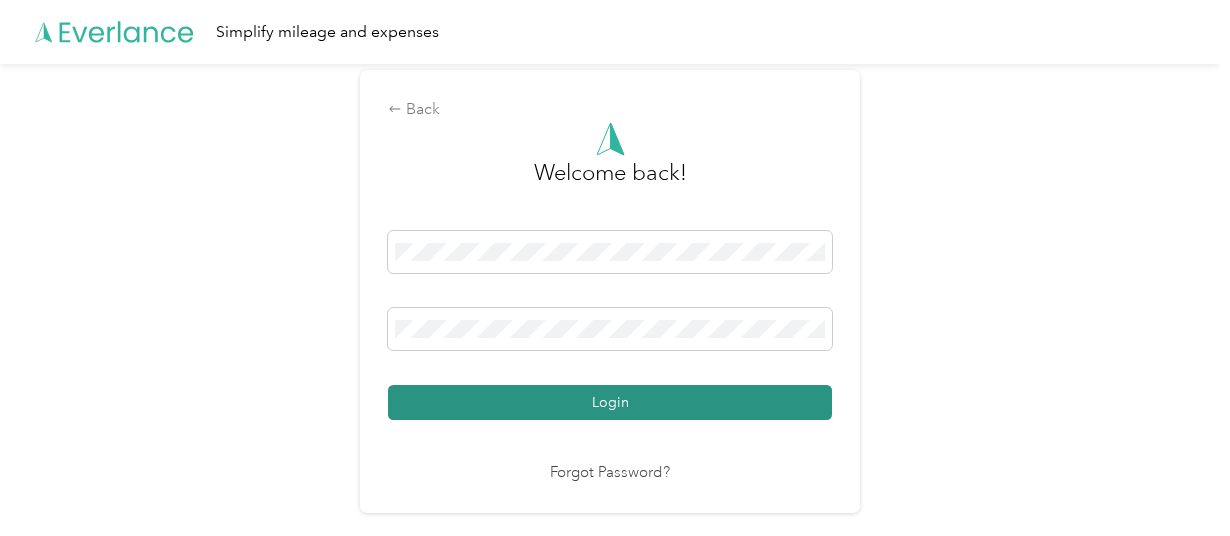 click on "Login" at bounding box center [610, 402] 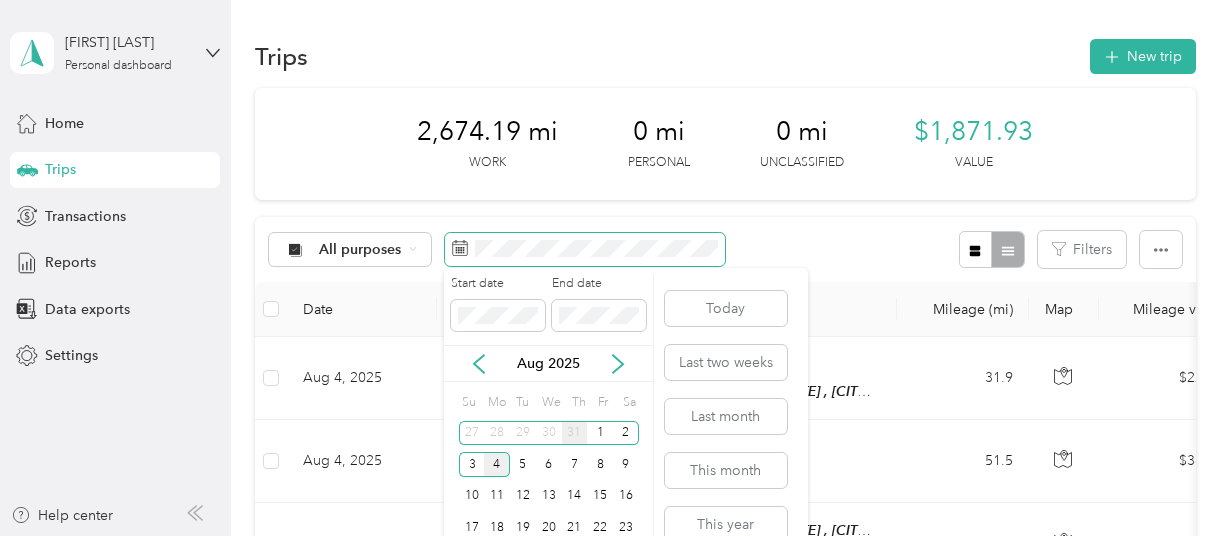 scroll, scrollTop: 82, scrollLeft: 0, axis: vertical 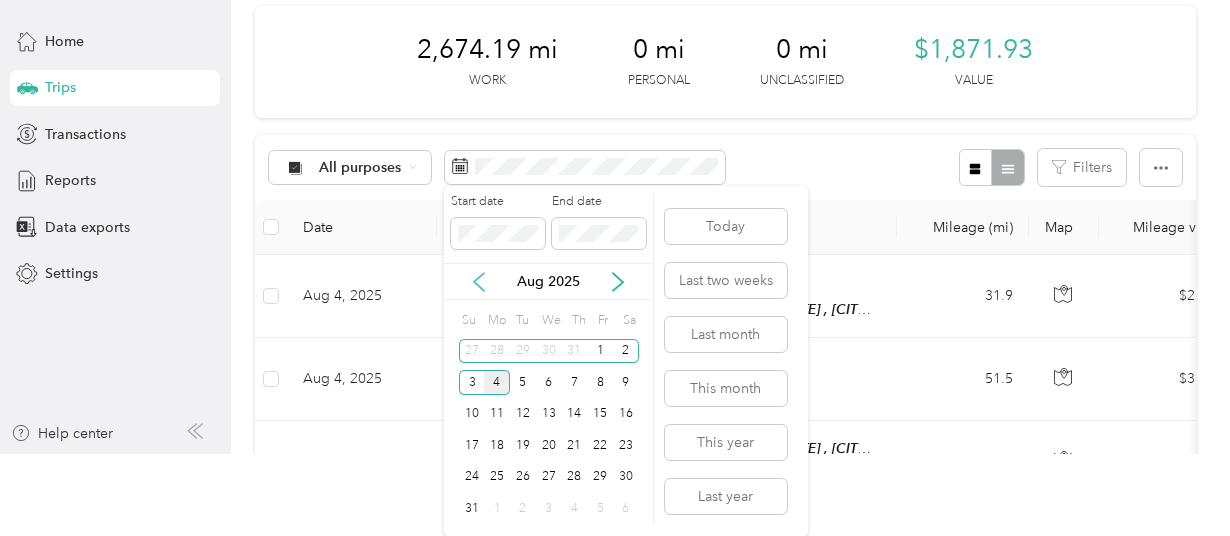 click 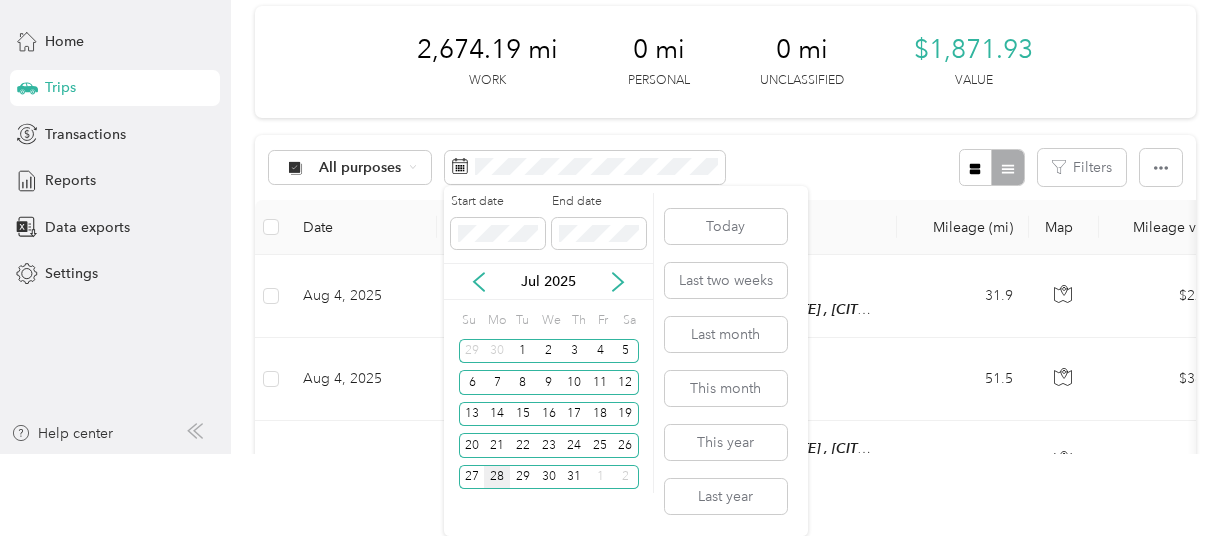 click on "28" at bounding box center (497, 477) 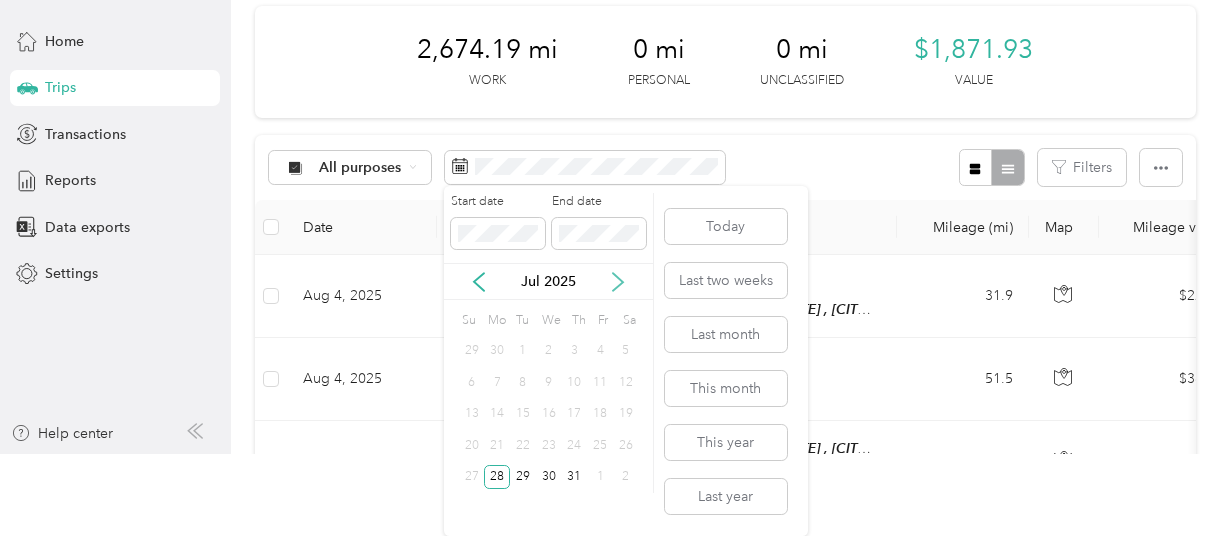 click 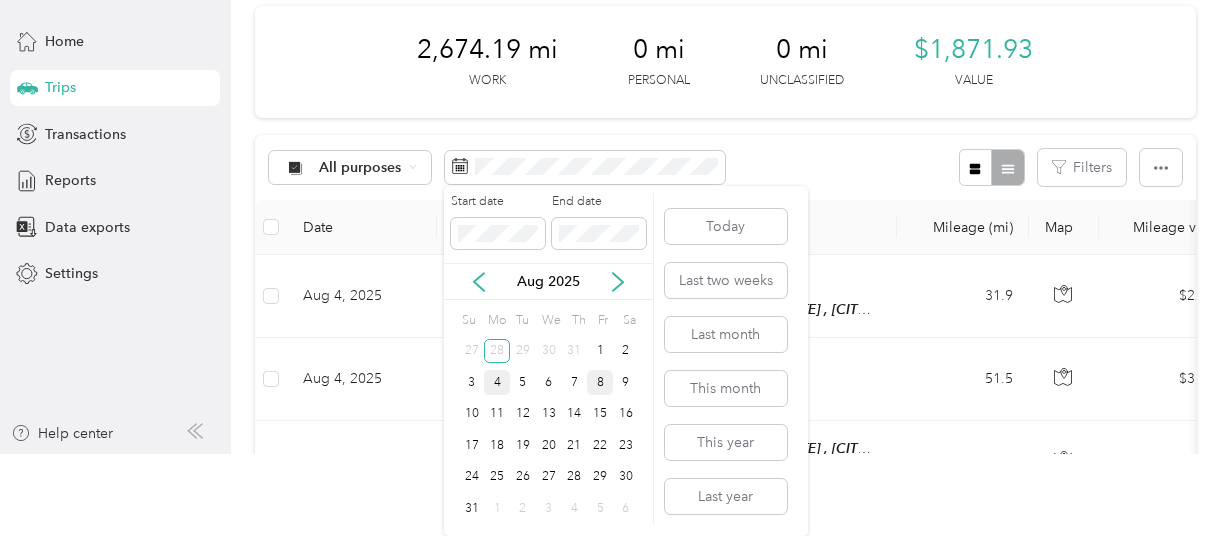 click on "8" at bounding box center (600, 382) 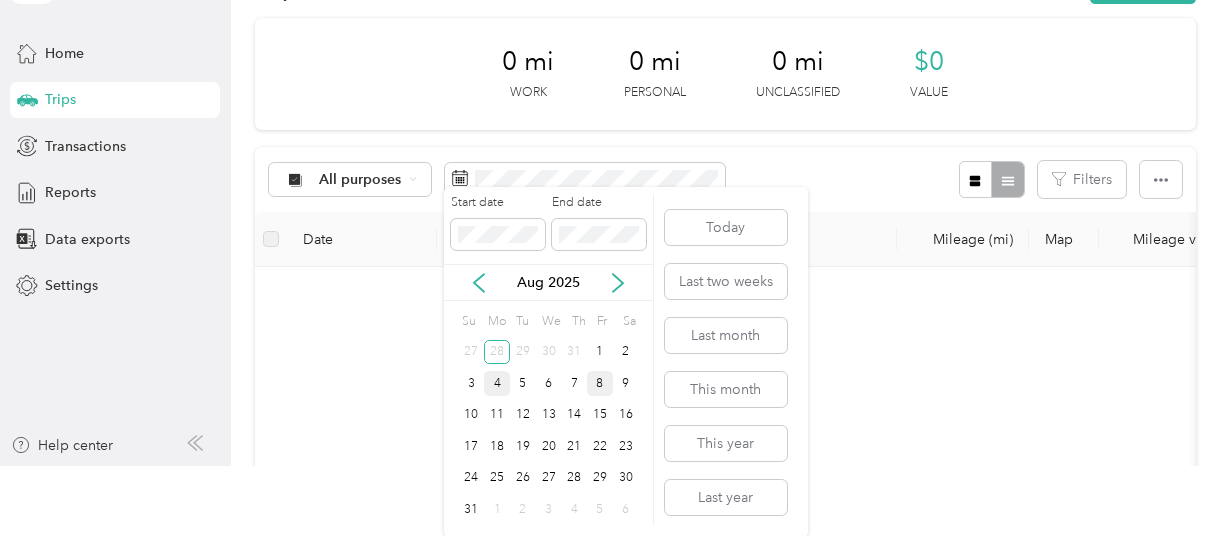 scroll, scrollTop: 0, scrollLeft: 0, axis: both 